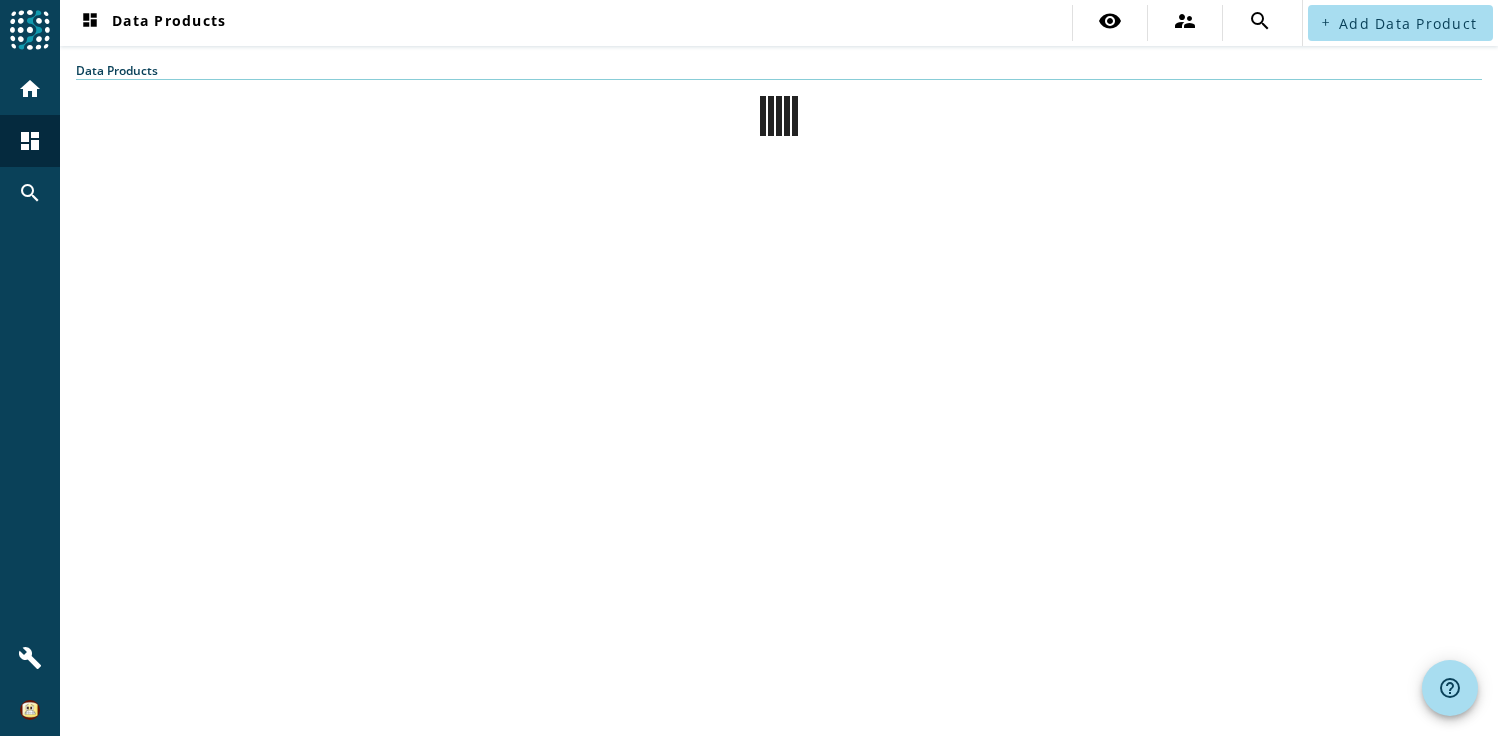 scroll, scrollTop: 0, scrollLeft: 0, axis: both 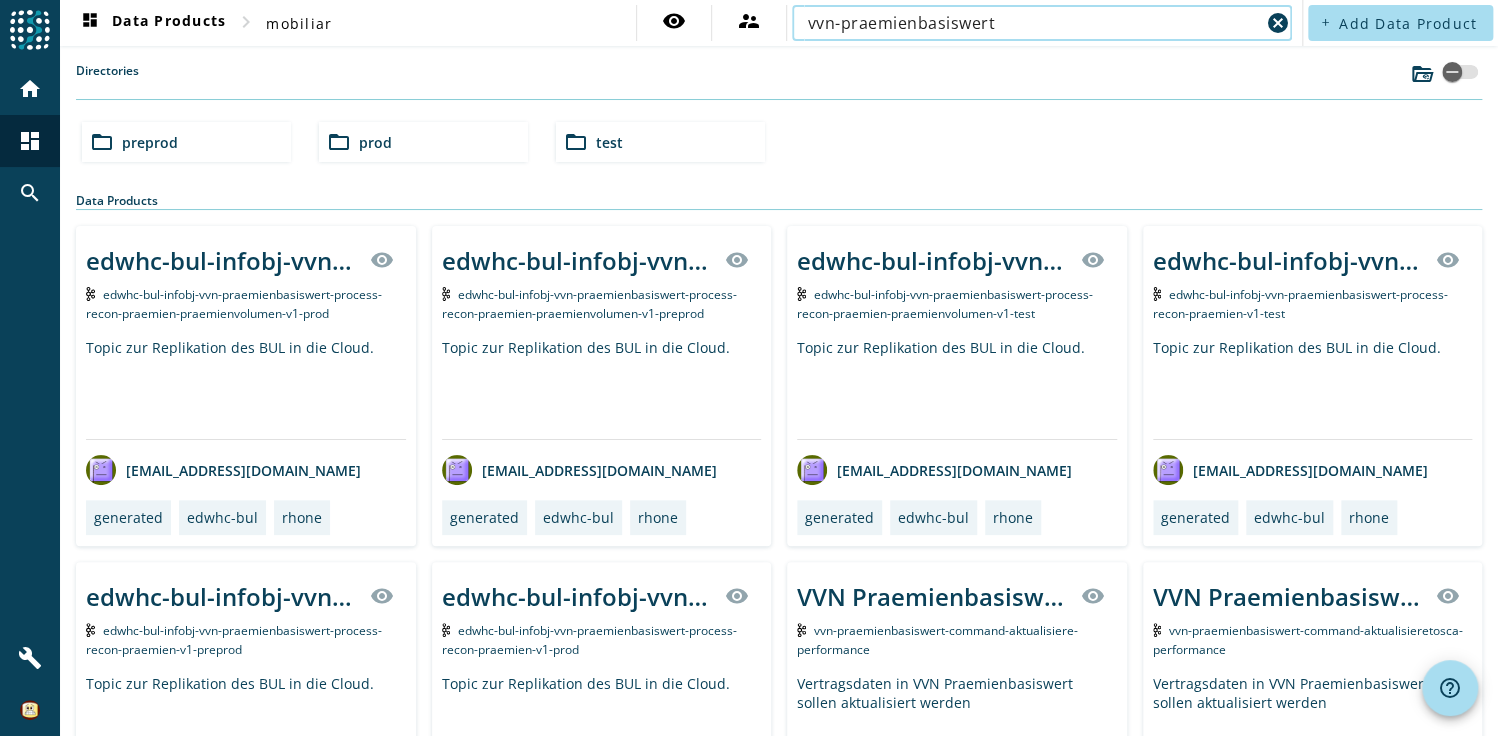 type on "vvn-praemienbasiswert" 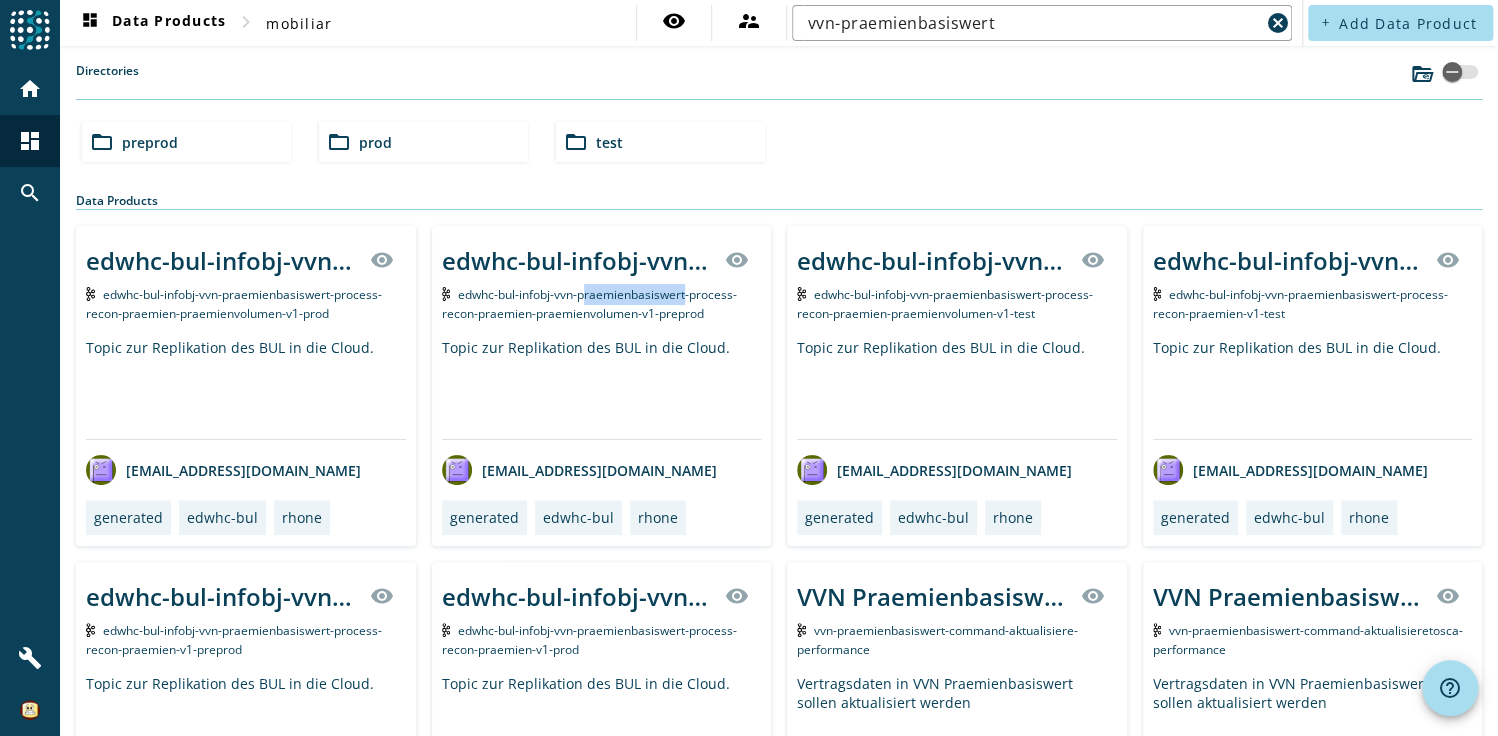 drag, startPoint x: 580, startPoint y: 294, endPoint x: 681, endPoint y: 294, distance: 101 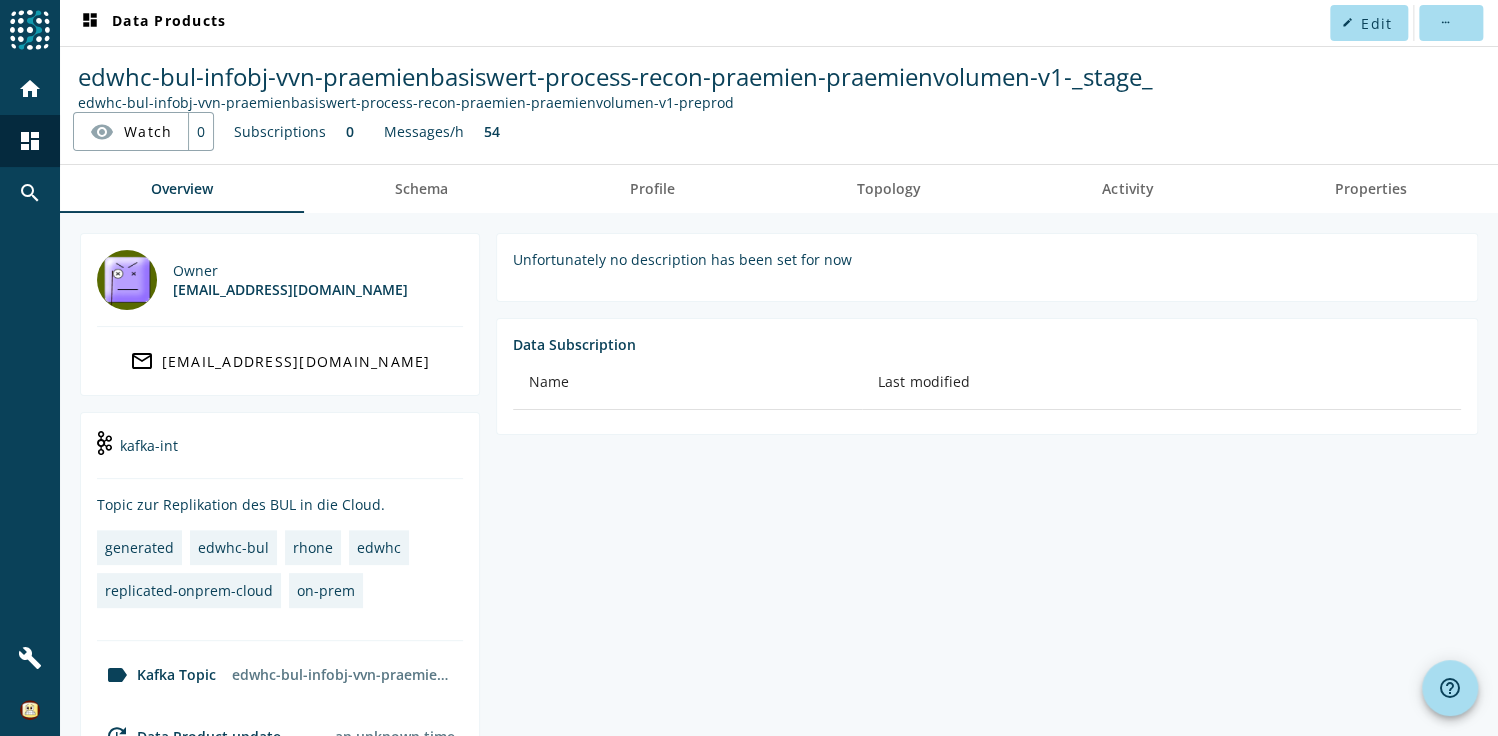 drag, startPoint x: 513, startPoint y: 155, endPoint x: 524, endPoint y: 156, distance: 11.045361 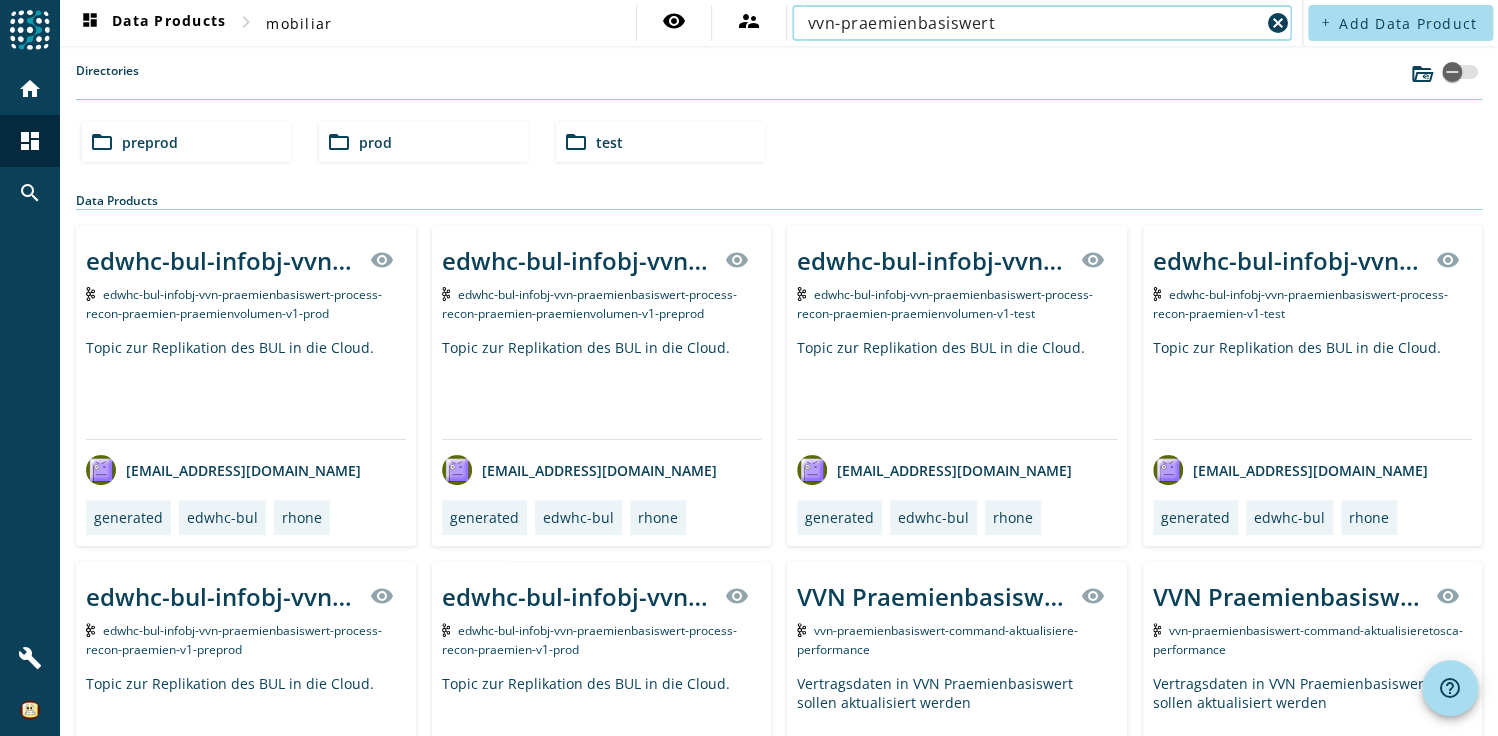 drag, startPoint x: 868, startPoint y: 25, endPoint x: 1010, endPoint y: 20, distance: 142.088 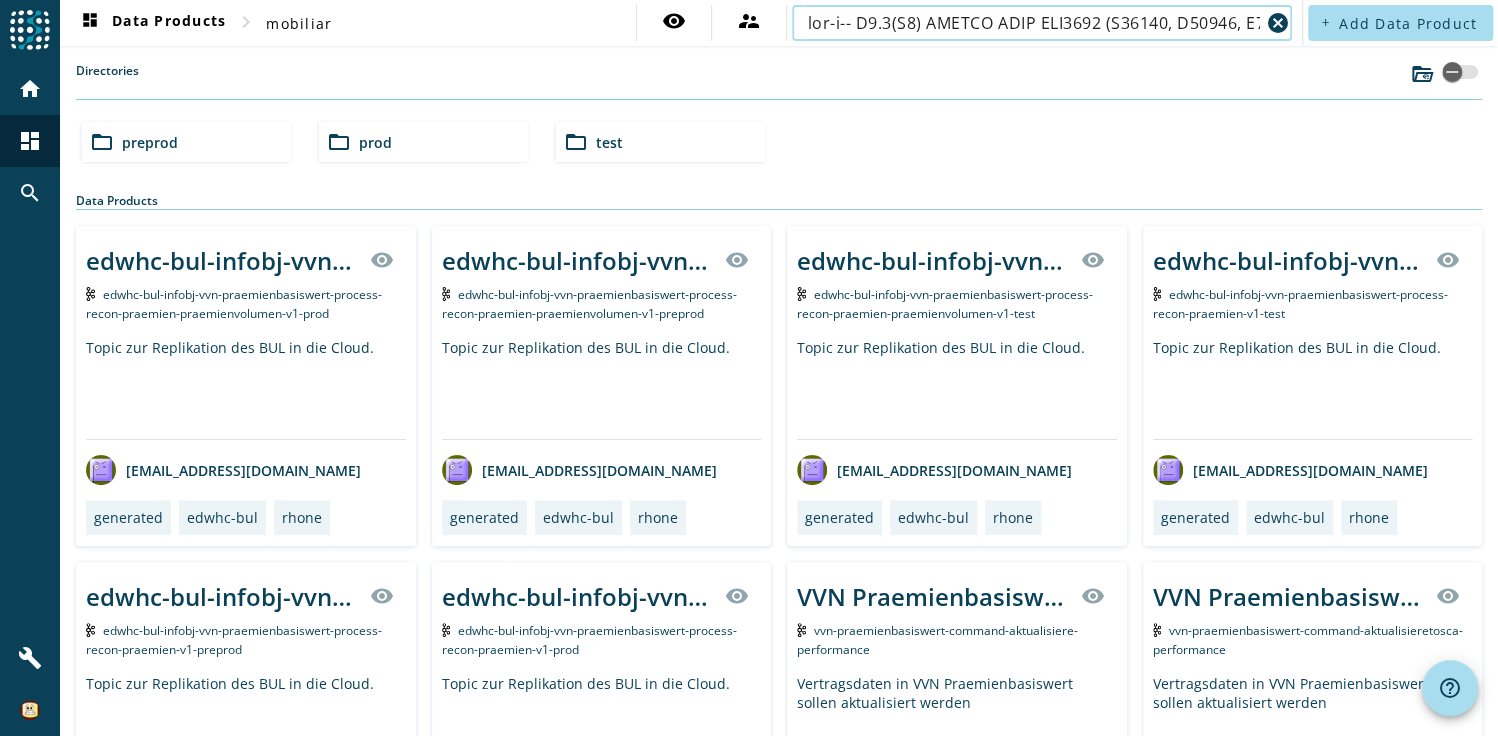 scroll, scrollTop: 0, scrollLeft: 12086, axis: horizontal 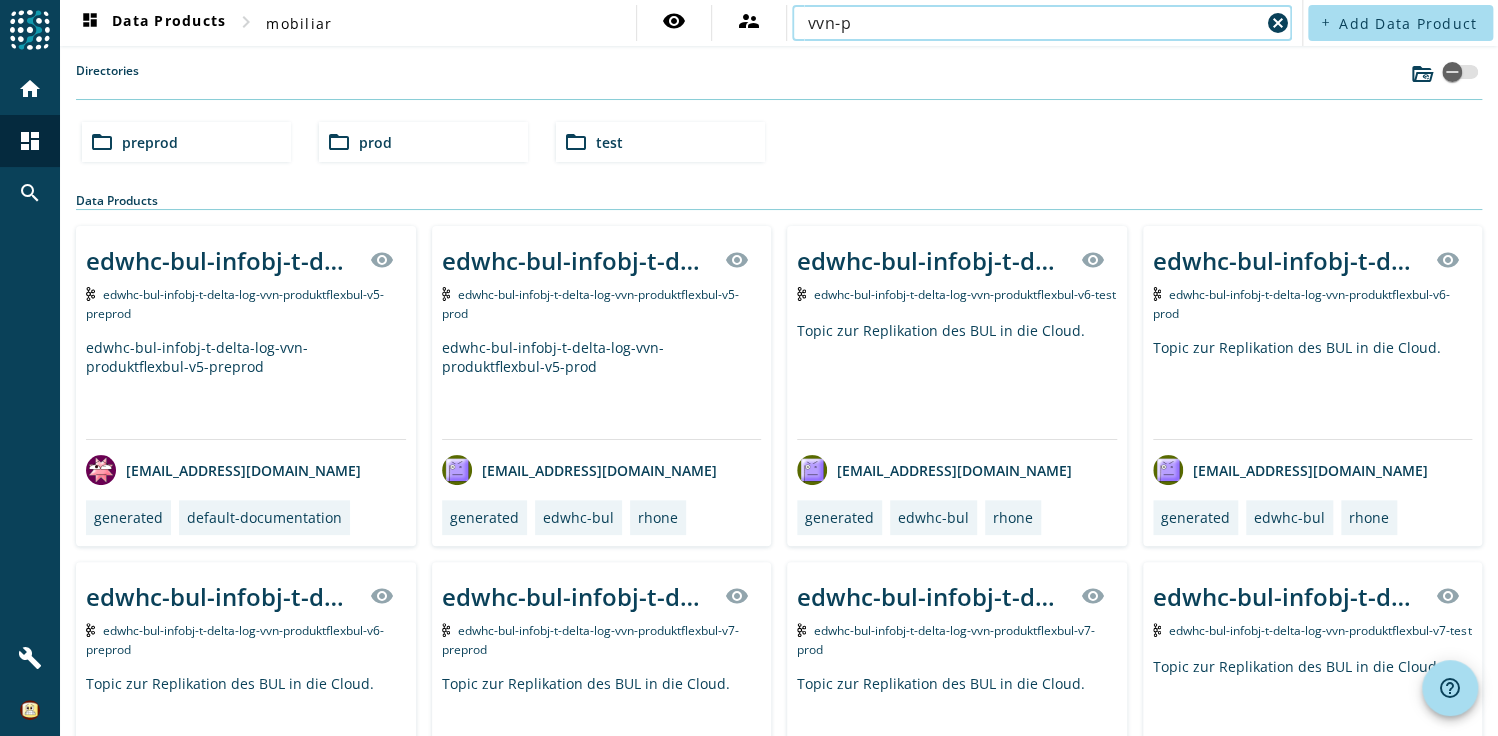 click on "vvn-p" at bounding box center (1034, 23) 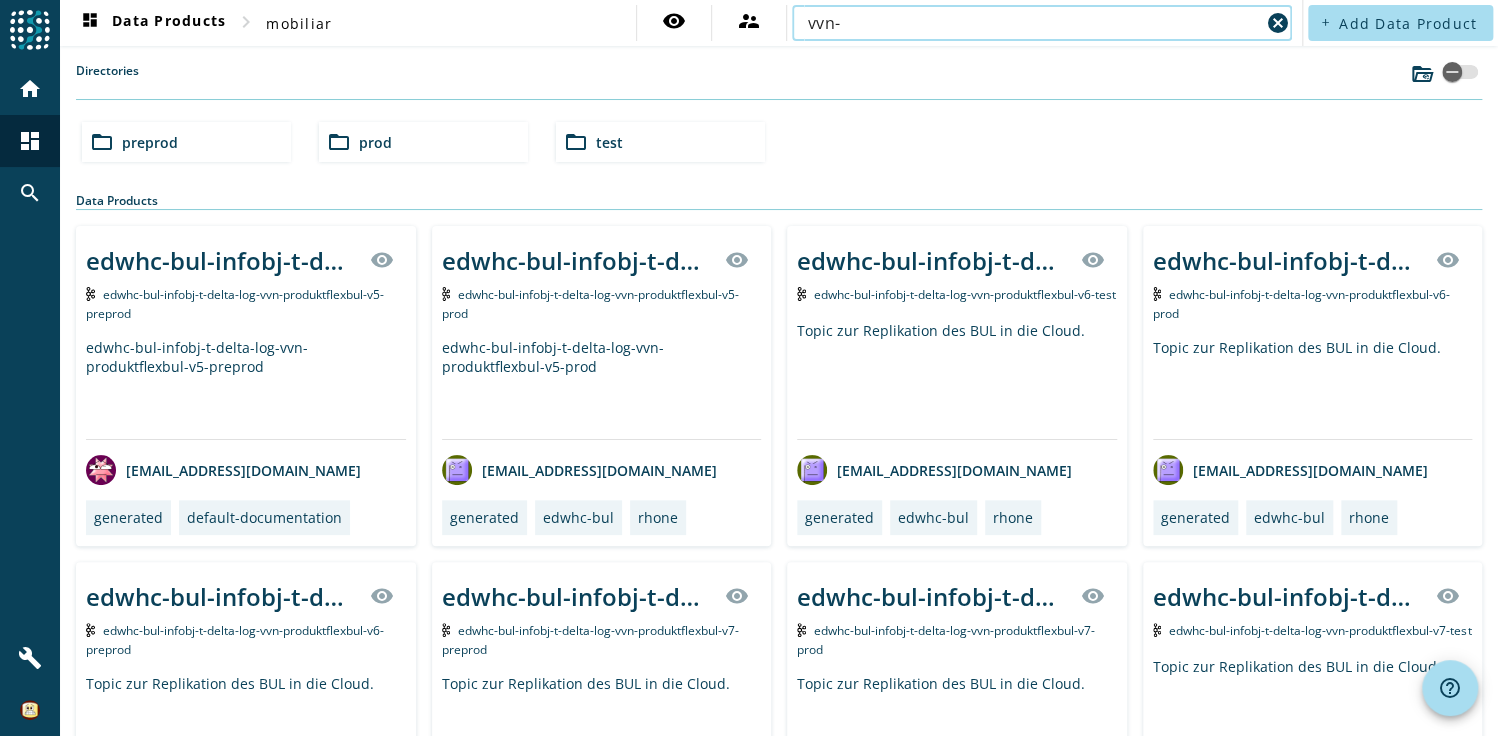 paste on "praemienbasiswerte" 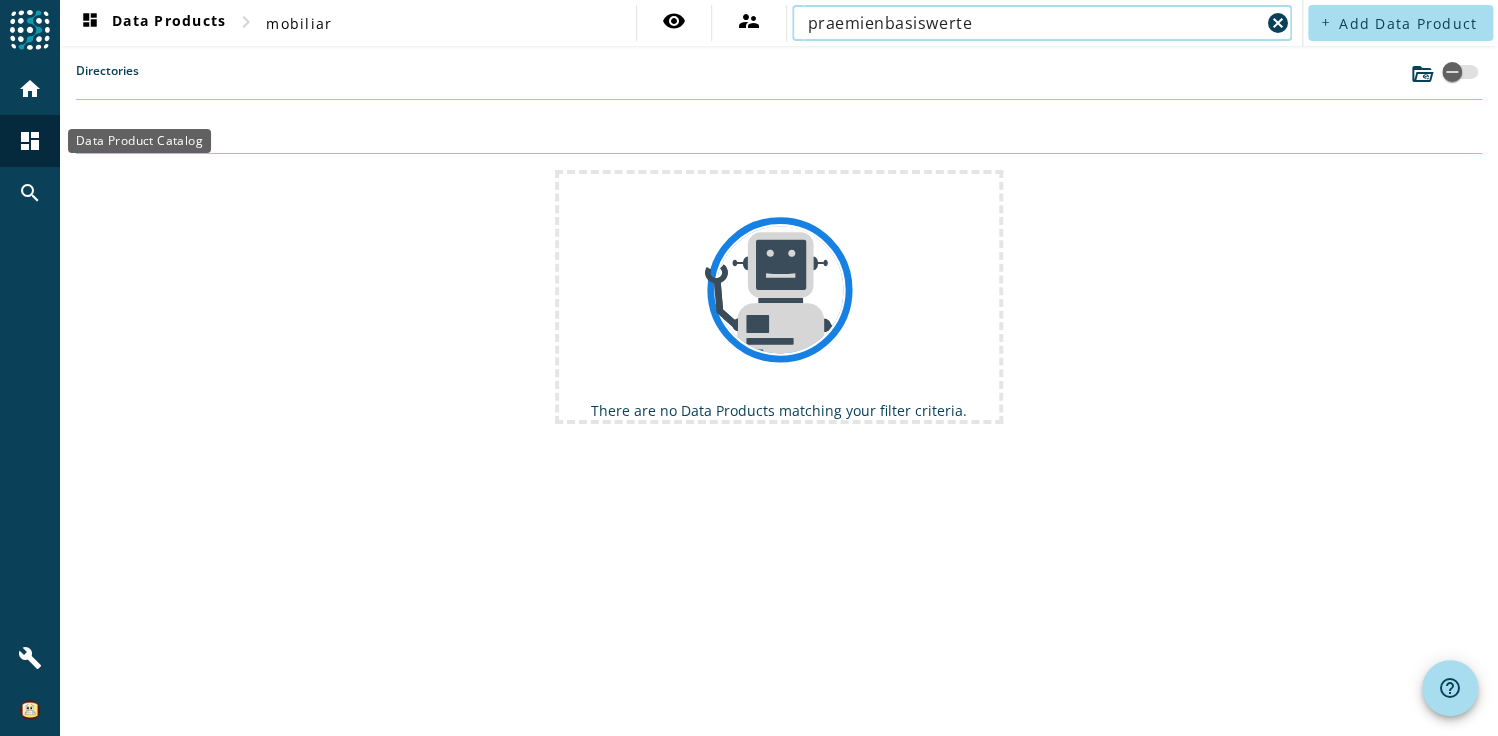 type on "praemienbasiswerte" 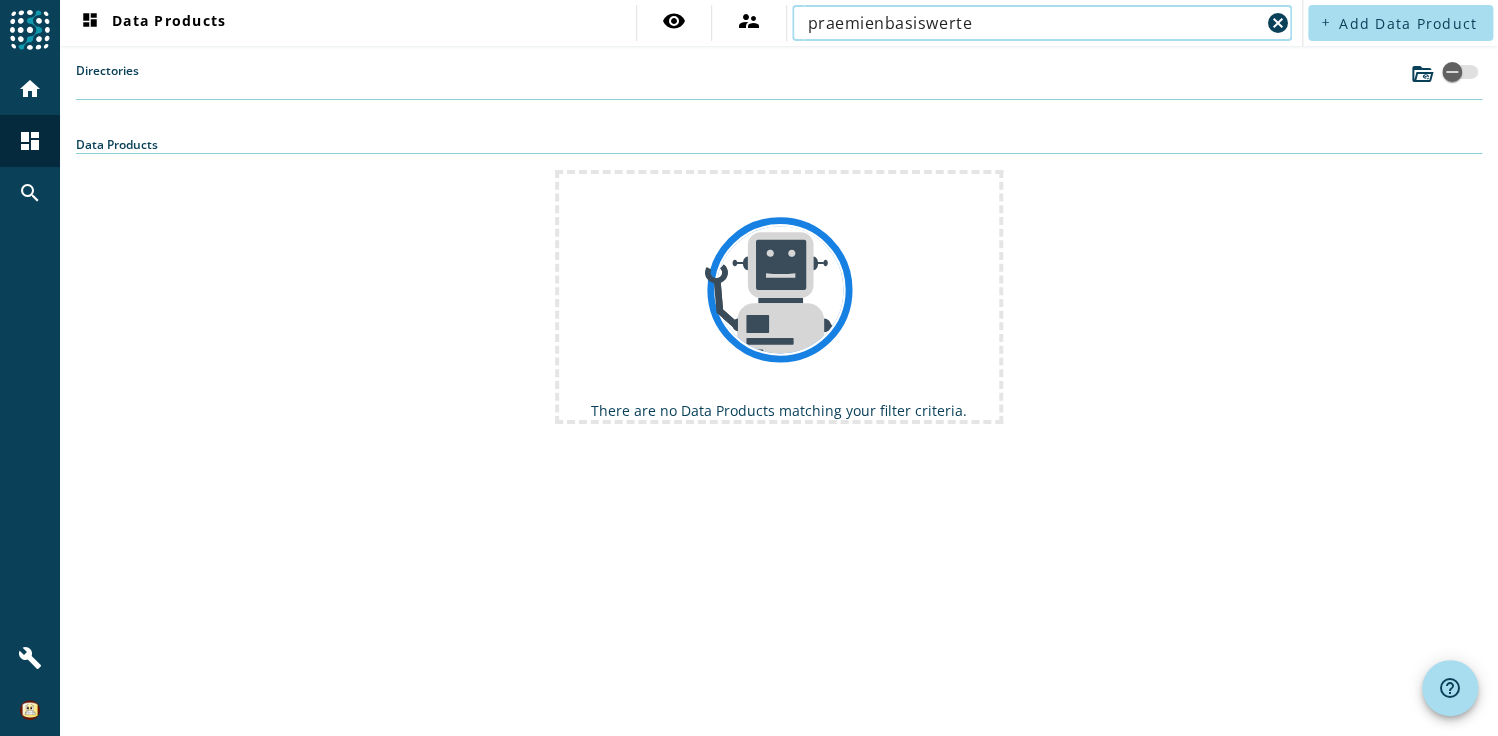 click on "praemienbasiswerte" at bounding box center [1034, 23] 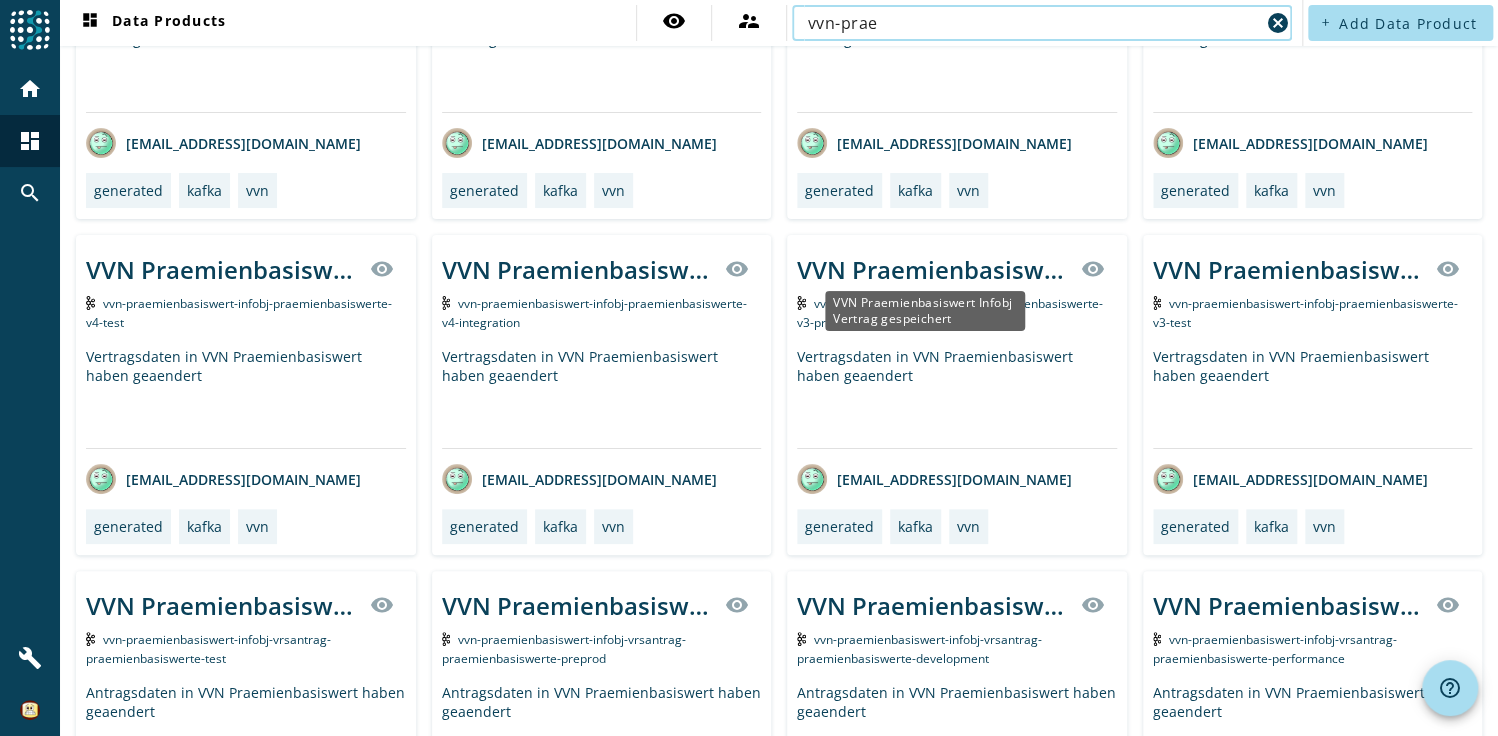 scroll, scrollTop: 3527, scrollLeft: 0, axis: vertical 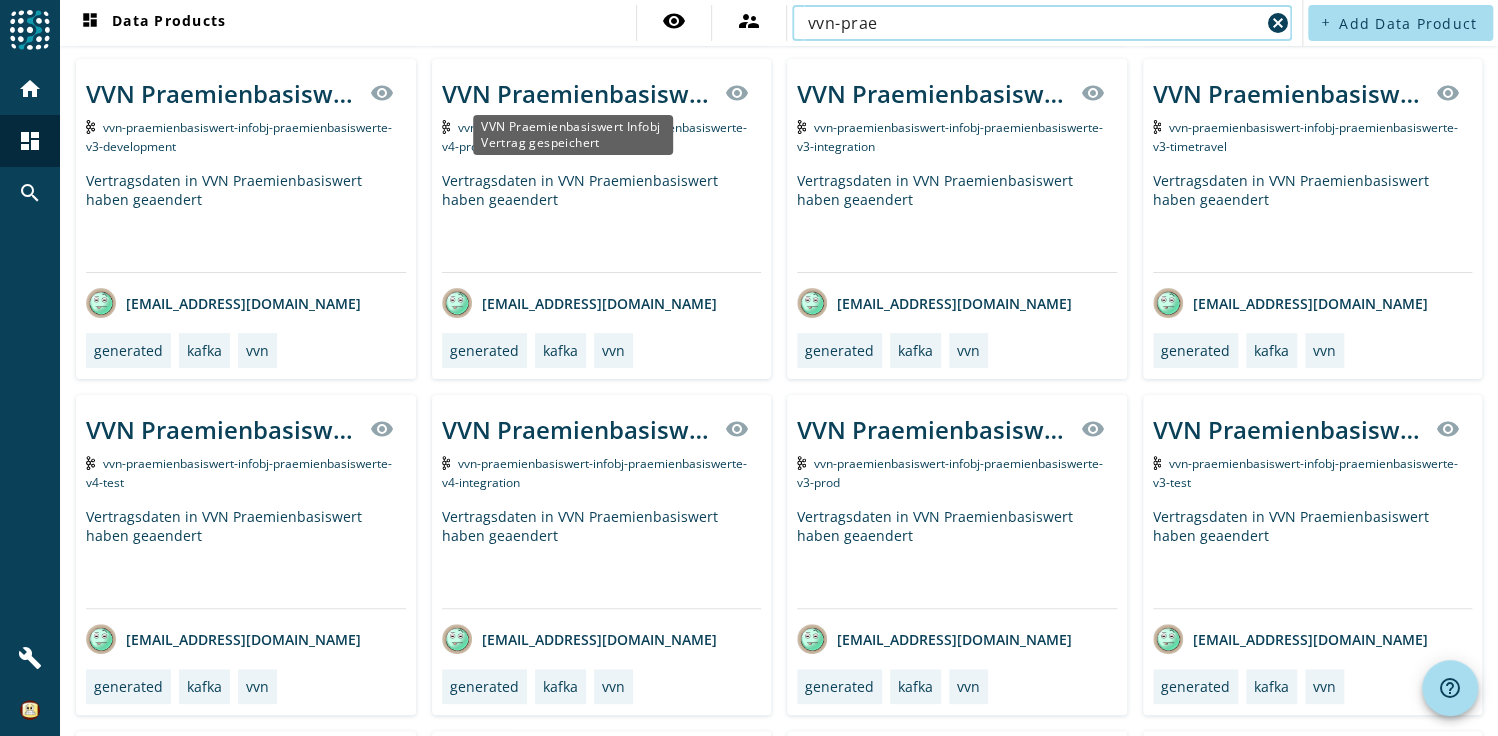 type on "vvn-prae" 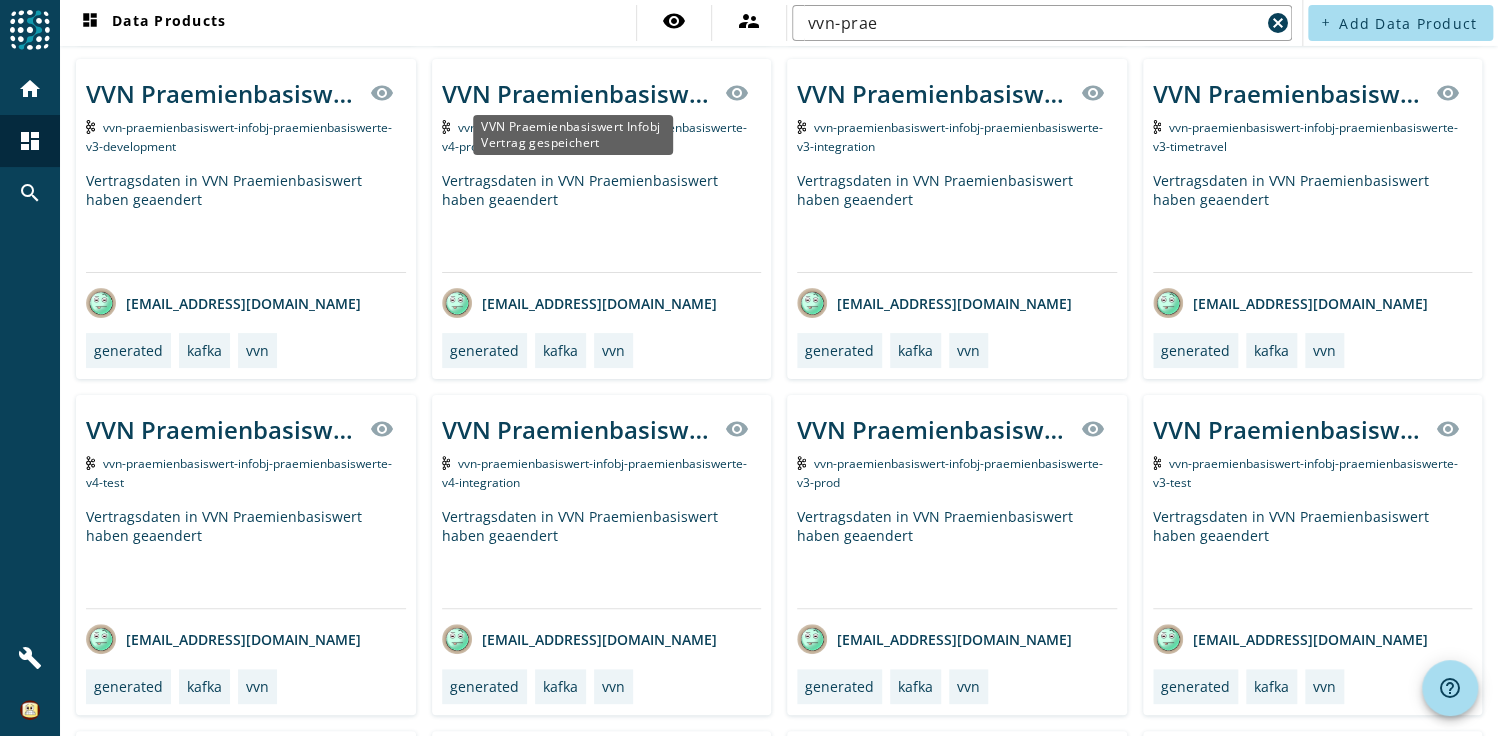 click on "VVN Praemienbasiswert Infobj Vertrag gespeichert" 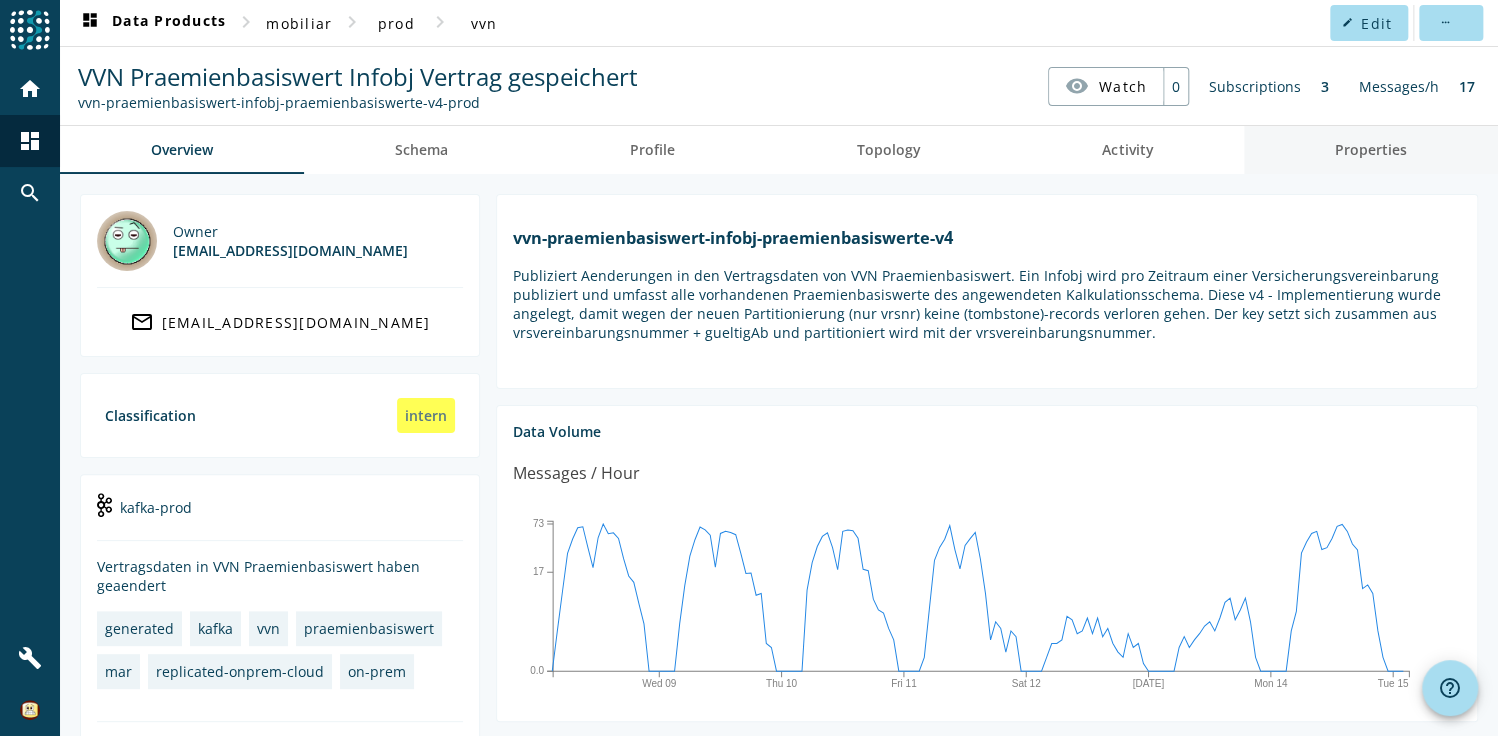drag, startPoint x: 1348, startPoint y: 145, endPoint x: 1282, endPoint y: 166, distance: 69.260376 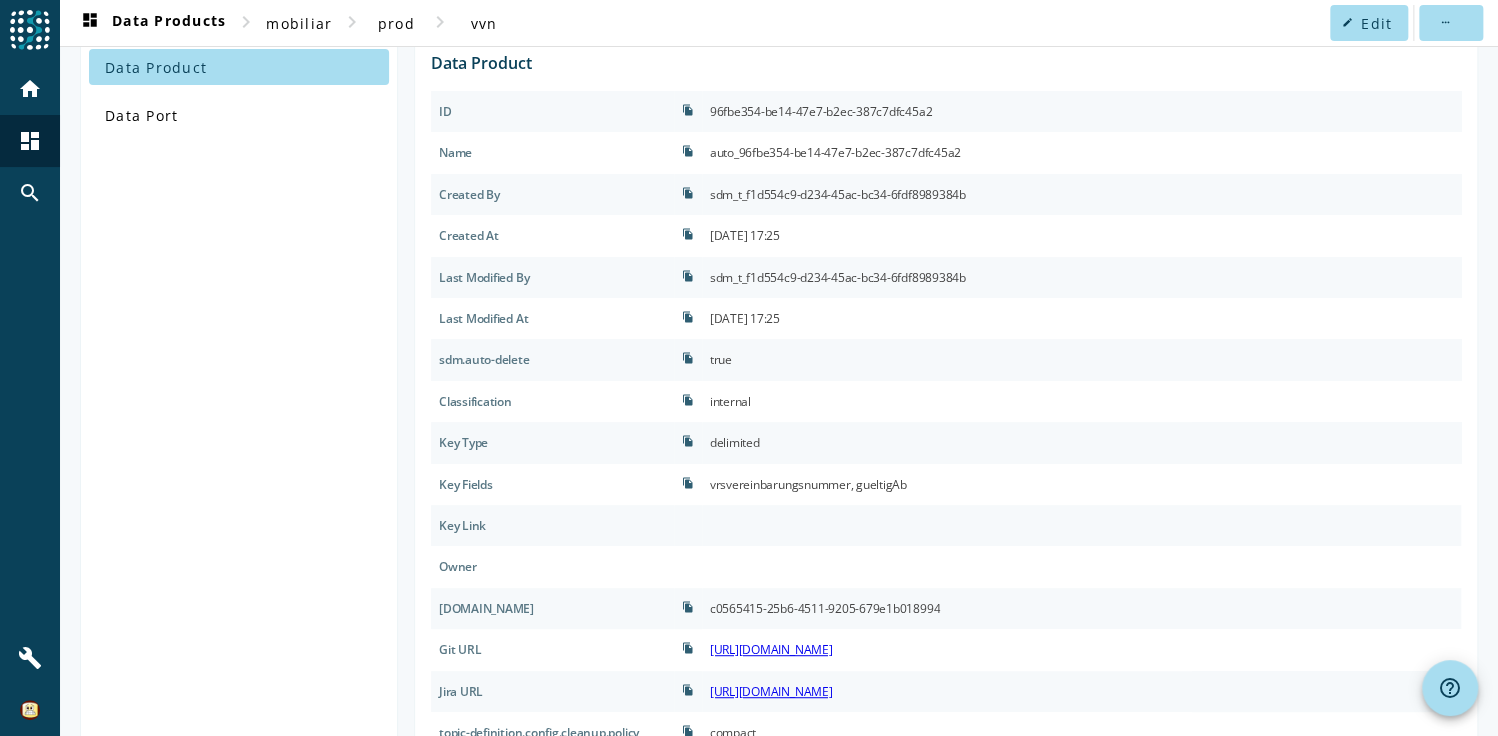 scroll, scrollTop: 240, scrollLeft: 0, axis: vertical 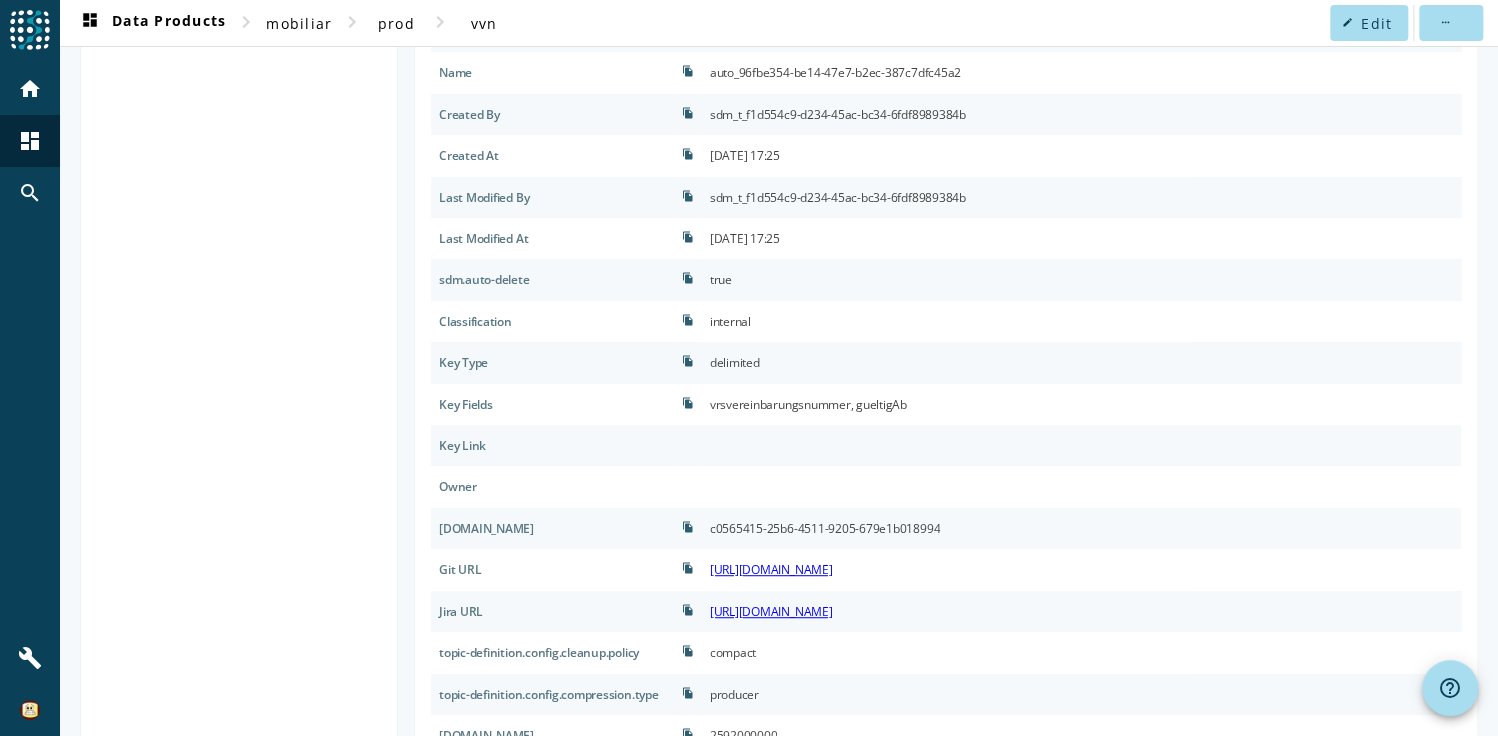 drag, startPoint x: 739, startPoint y: 401, endPoint x: 1075, endPoint y: 398, distance: 336.0134 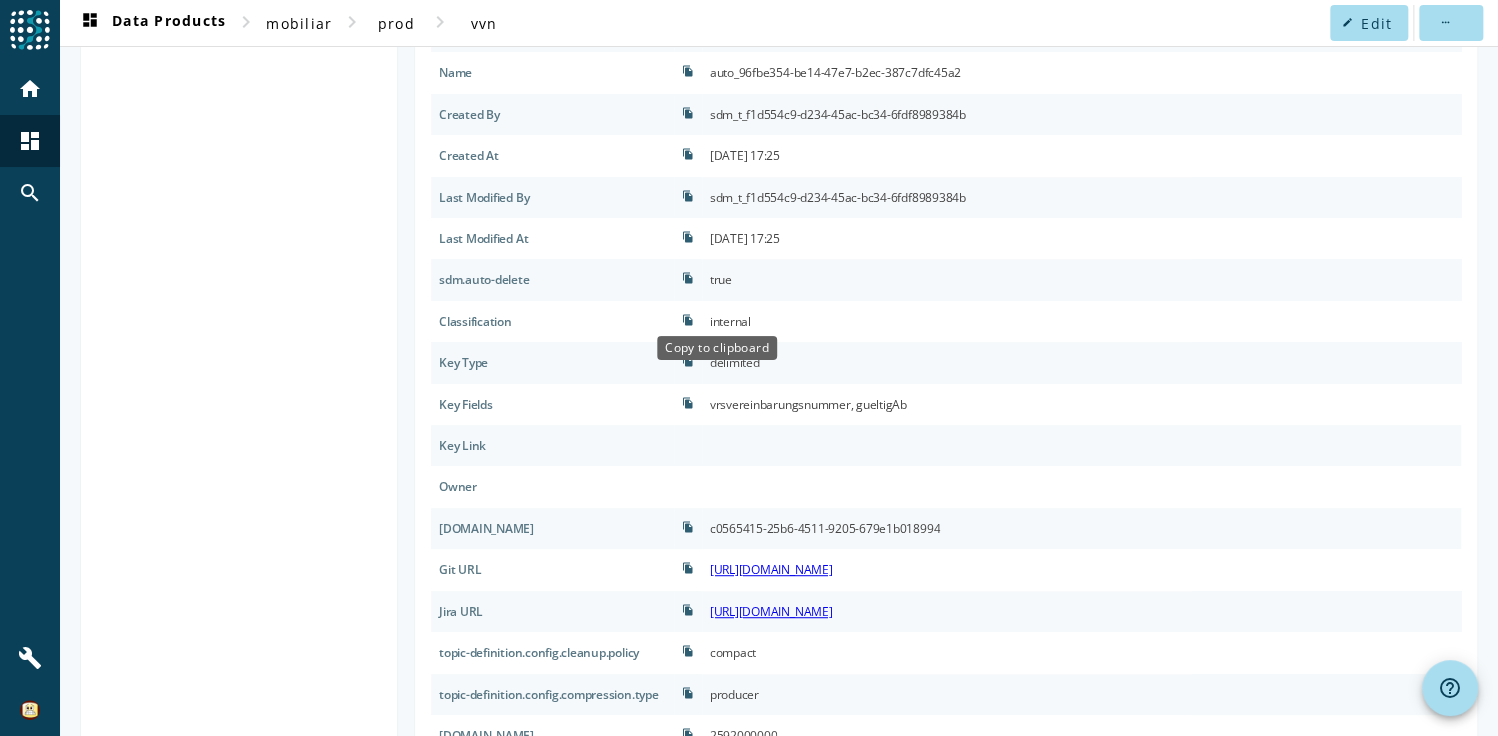 scroll, scrollTop: 0, scrollLeft: 0, axis: both 